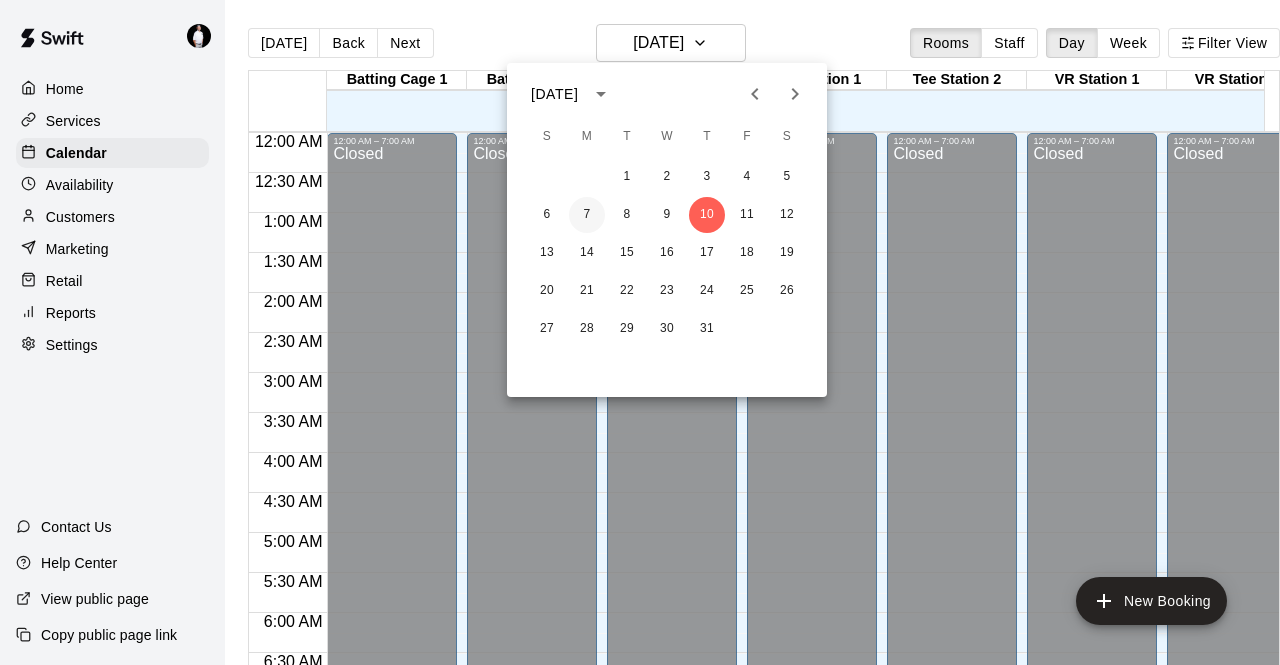 scroll, scrollTop: 0, scrollLeft: 0, axis: both 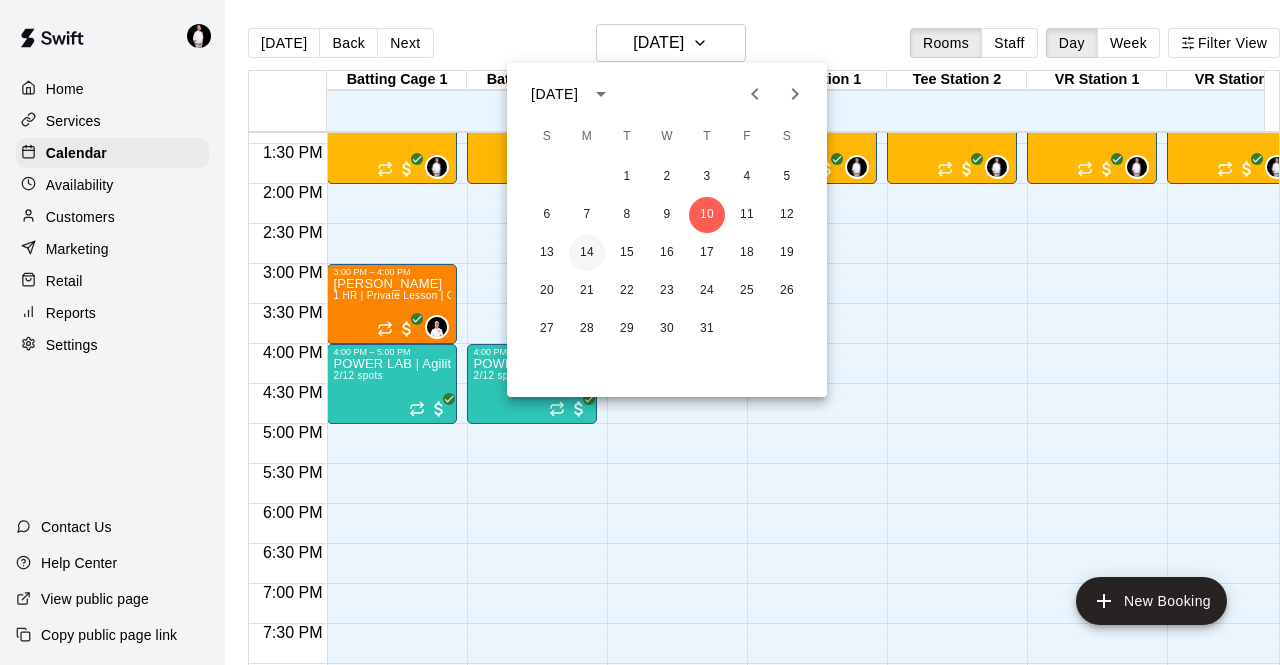 click on "14" at bounding box center (587, 253) 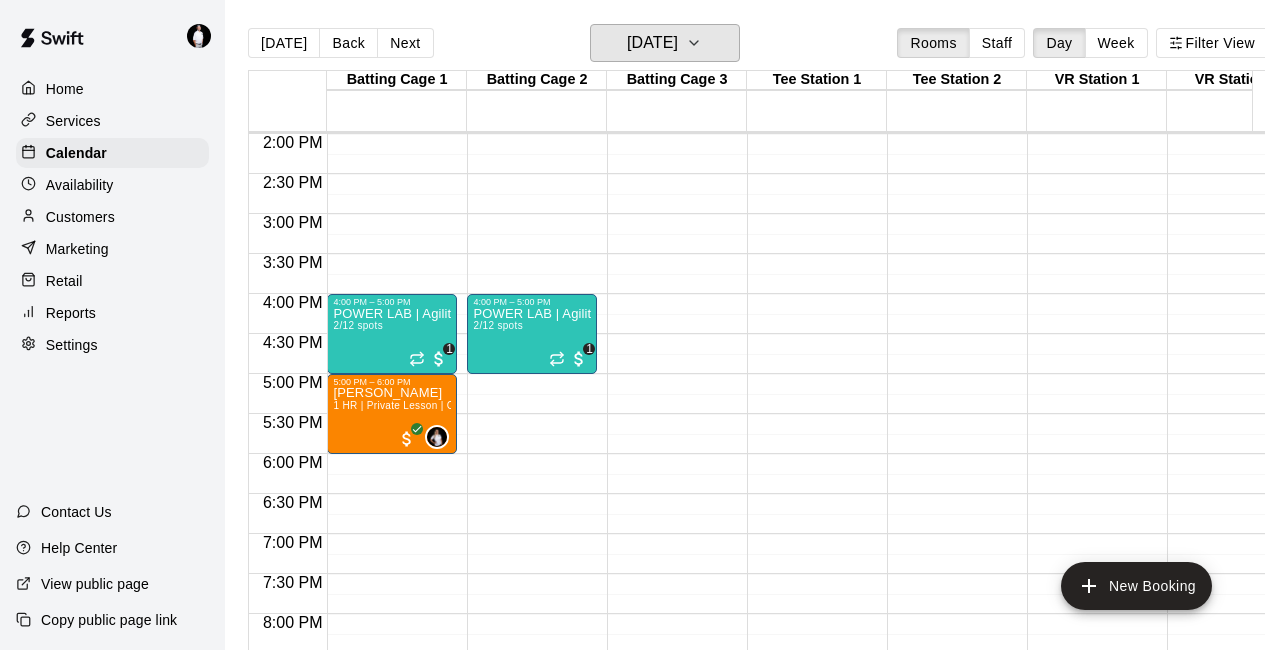 scroll, scrollTop: 1210, scrollLeft: 0, axis: vertical 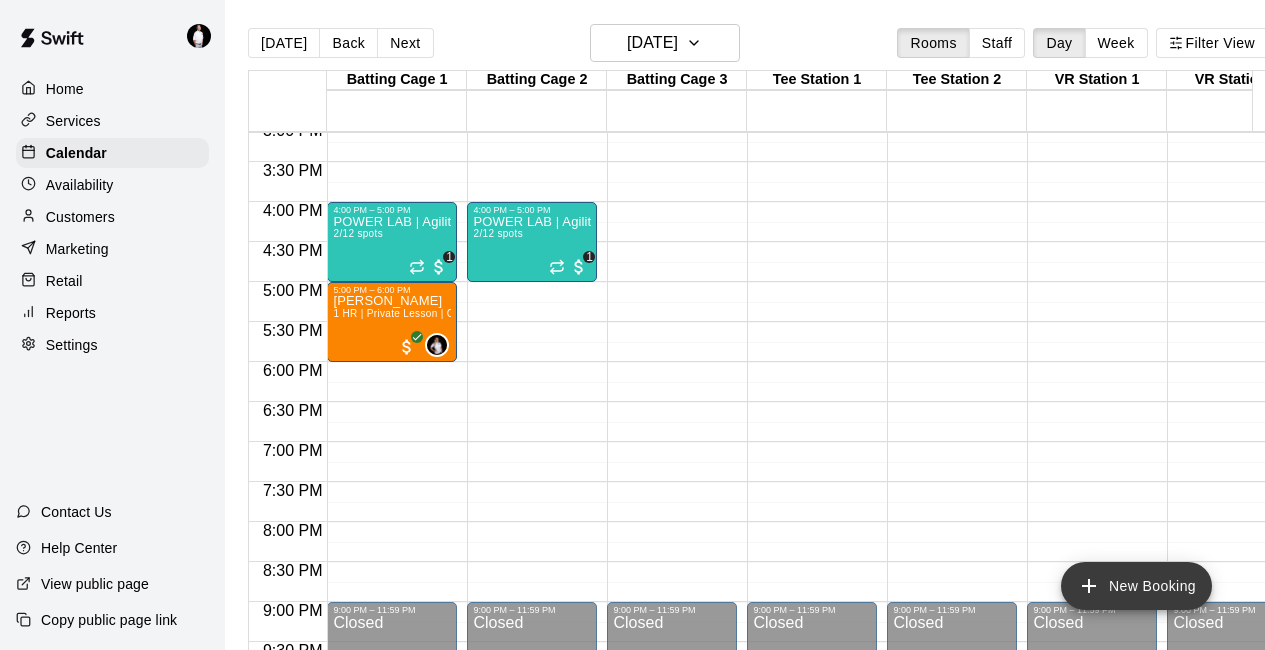 click 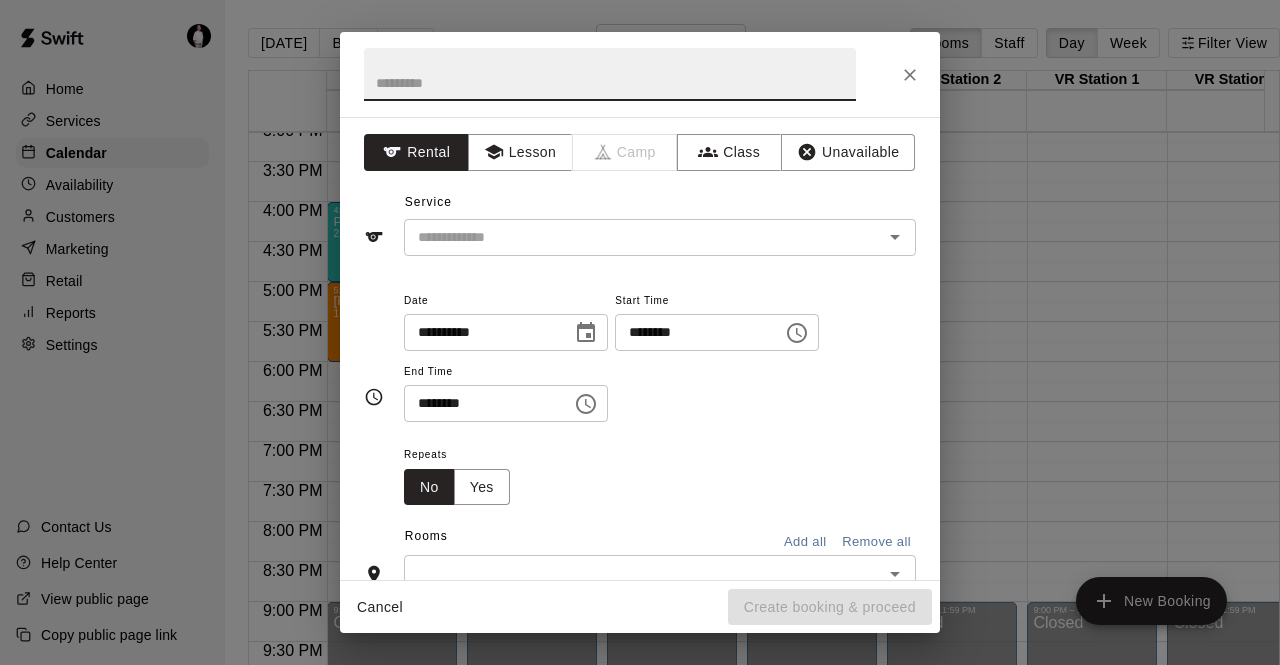 click on "********" at bounding box center (692, 332) 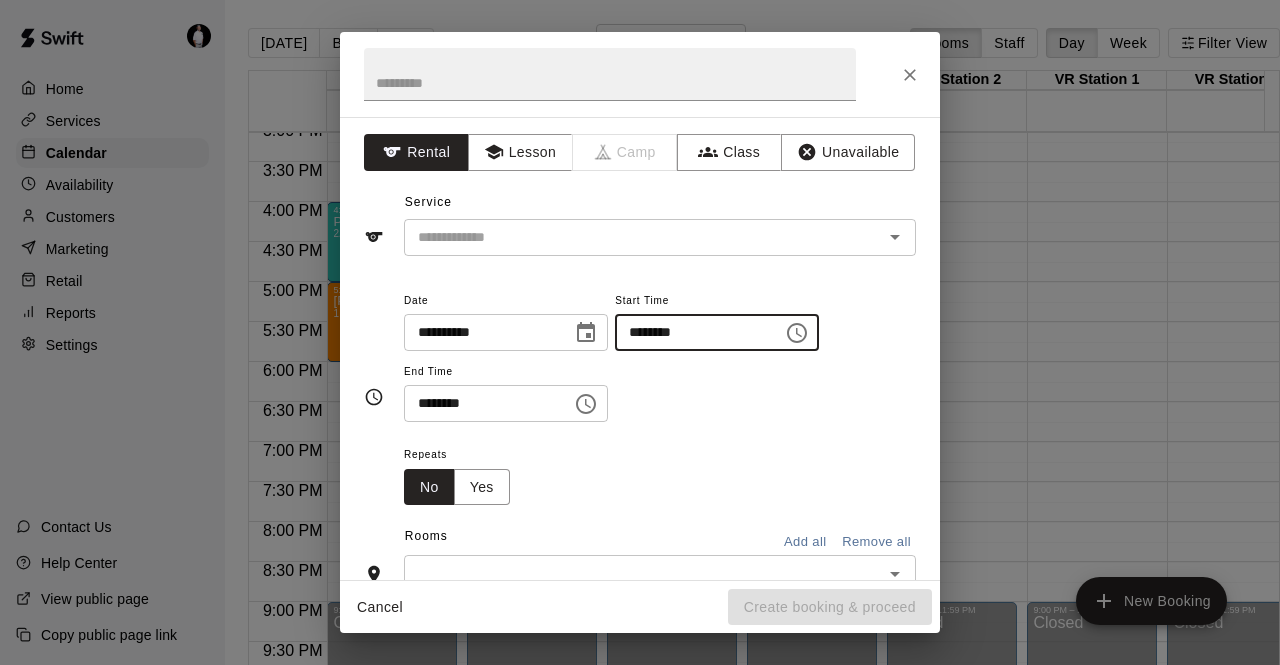 click on "********" at bounding box center [692, 332] 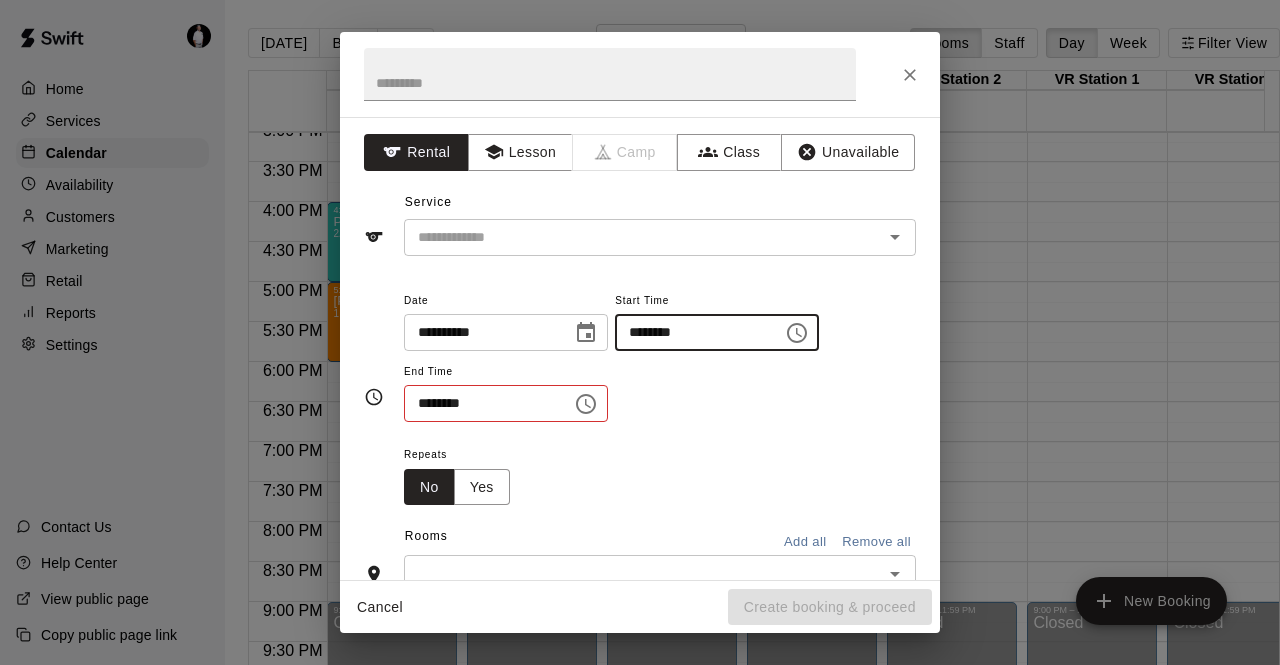 type on "********" 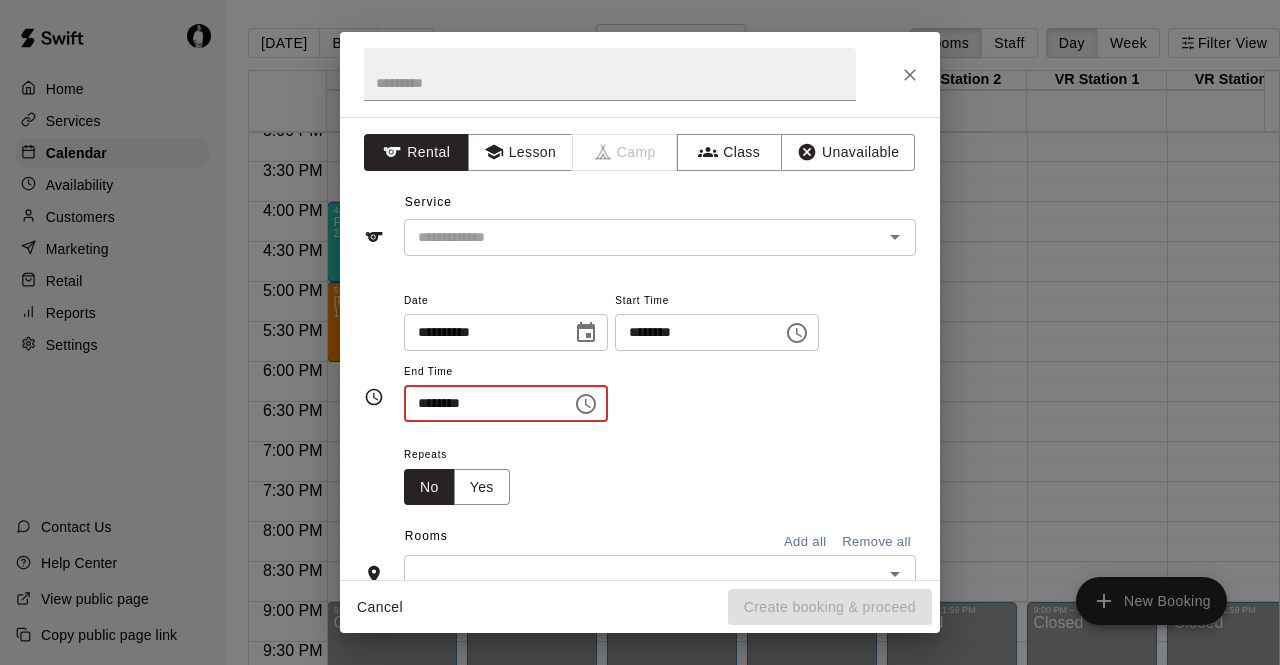 click on "********" at bounding box center [481, 403] 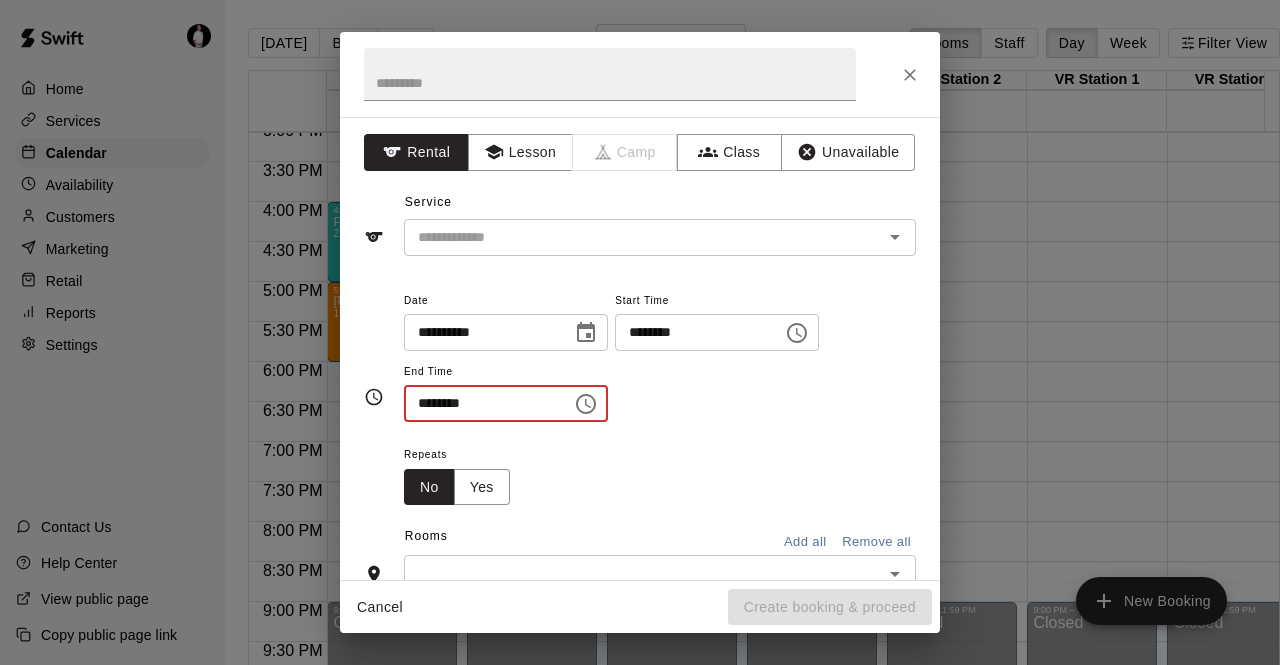 click on "********" at bounding box center (481, 403) 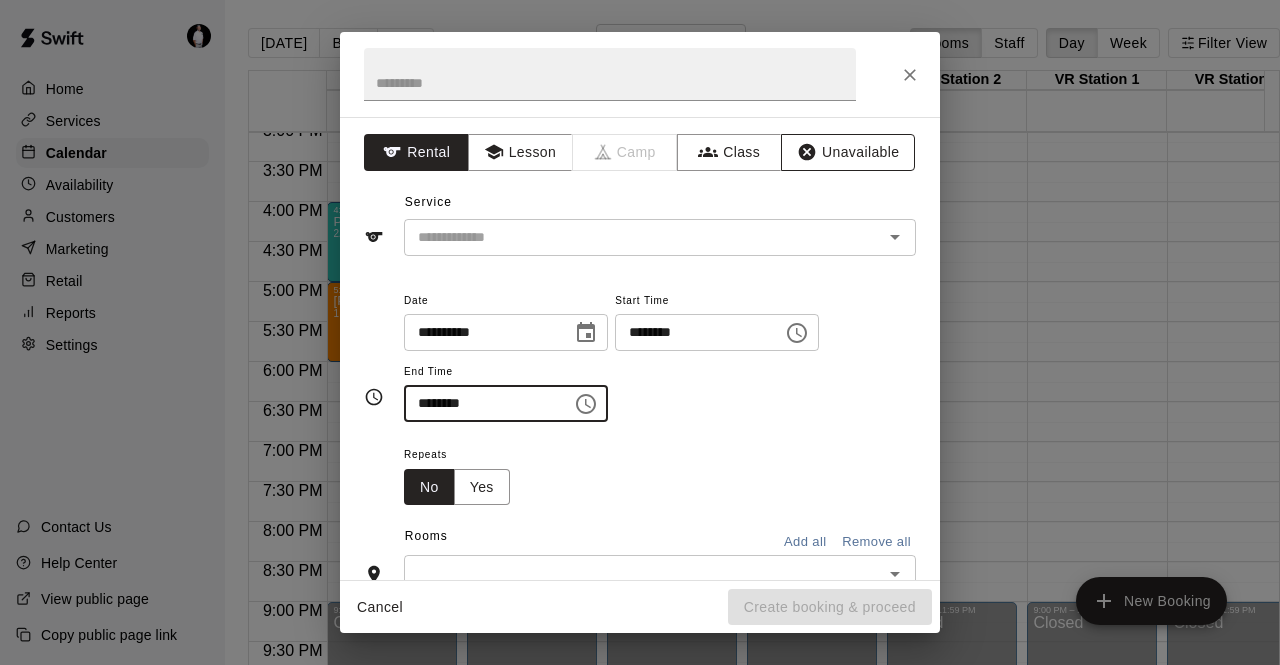 type on "********" 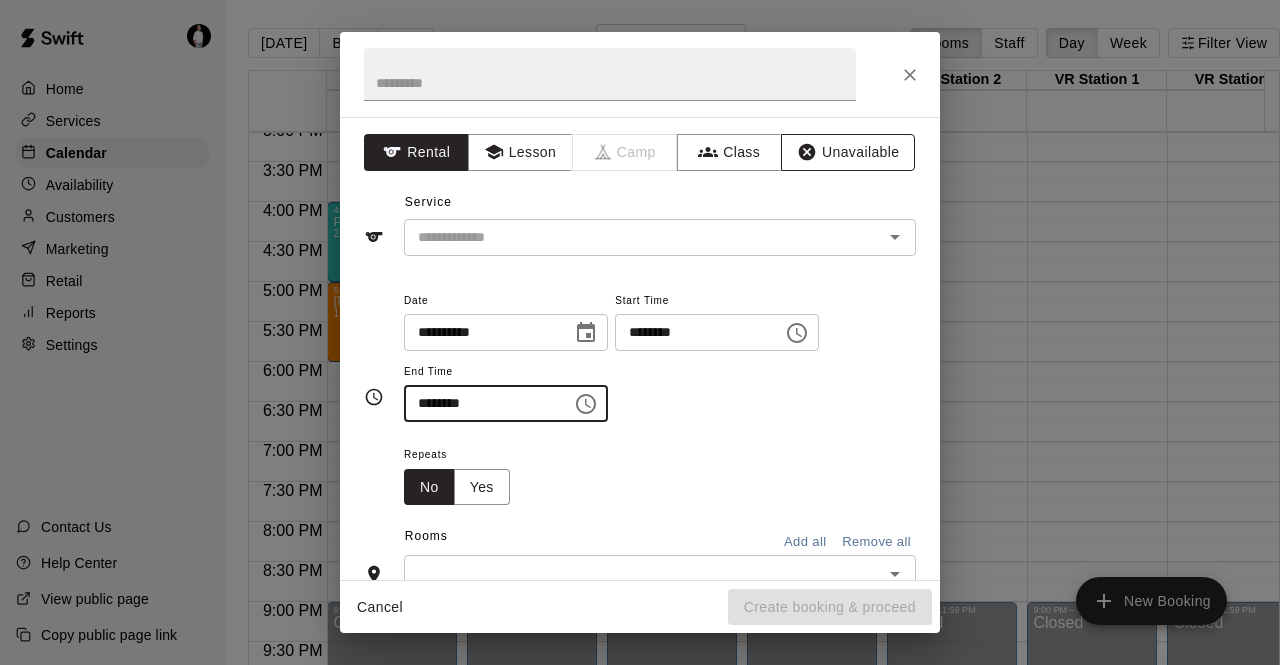 click on "Unavailable" at bounding box center [848, 152] 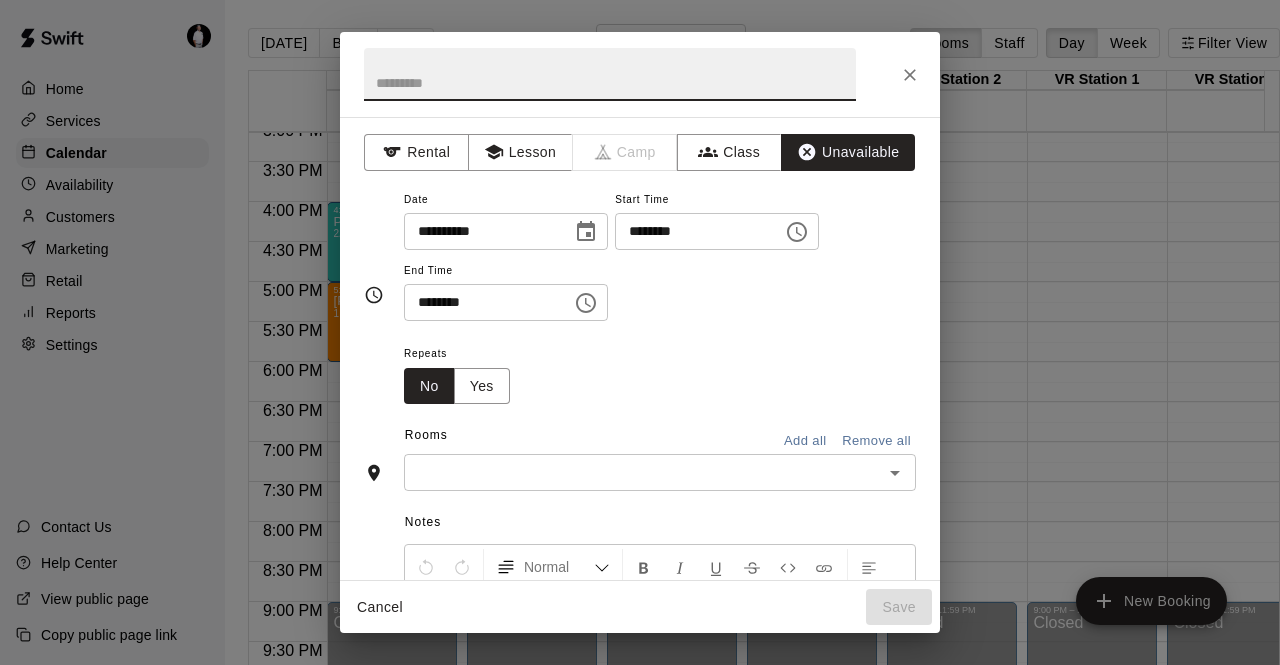 click at bounding box center [610, 74] 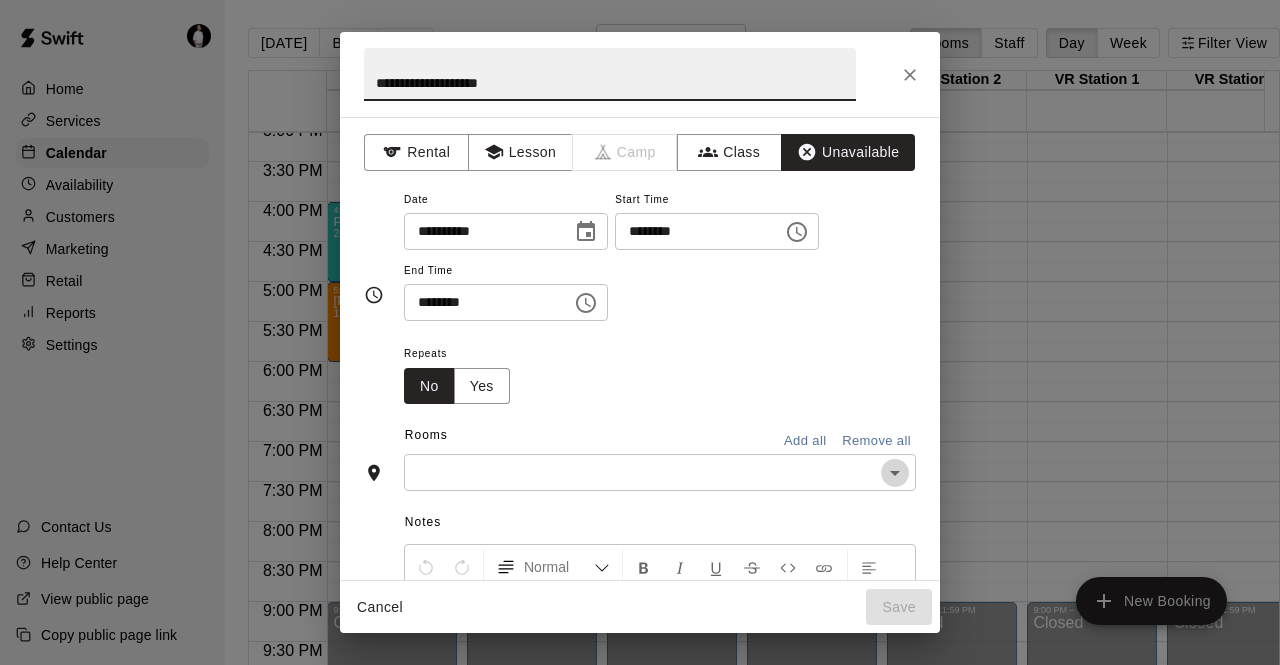 click 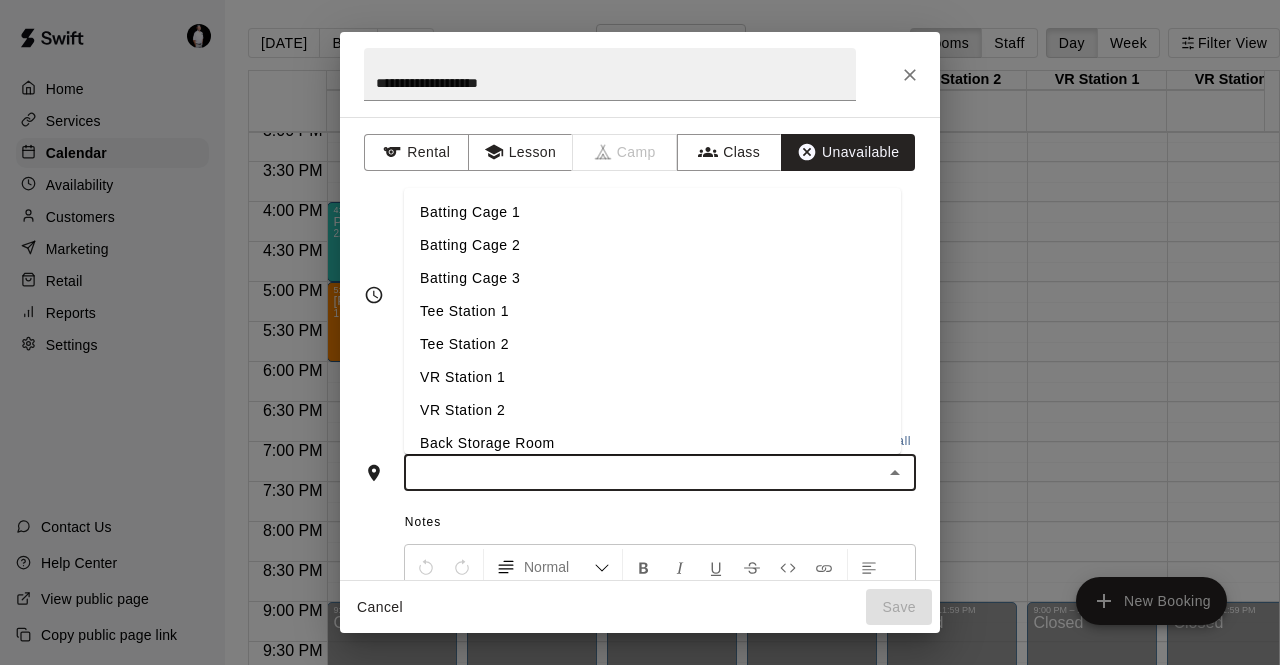 click on "Batting Cage 1" at bounding box center (652, 212) 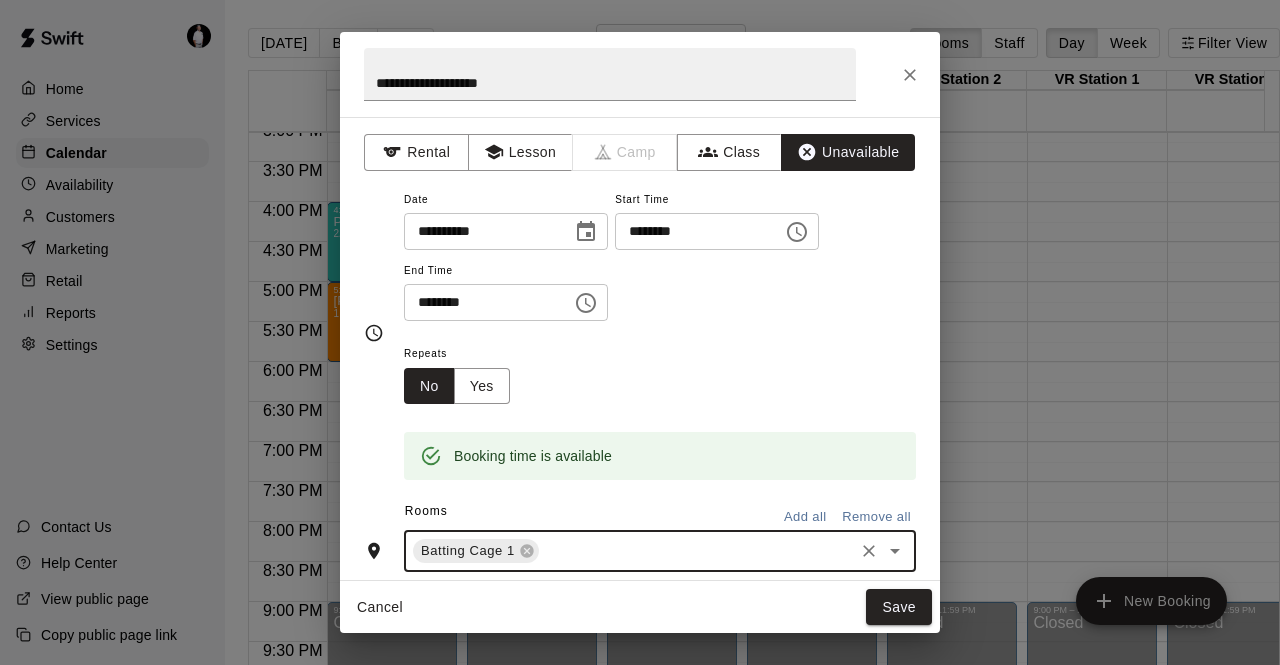 click 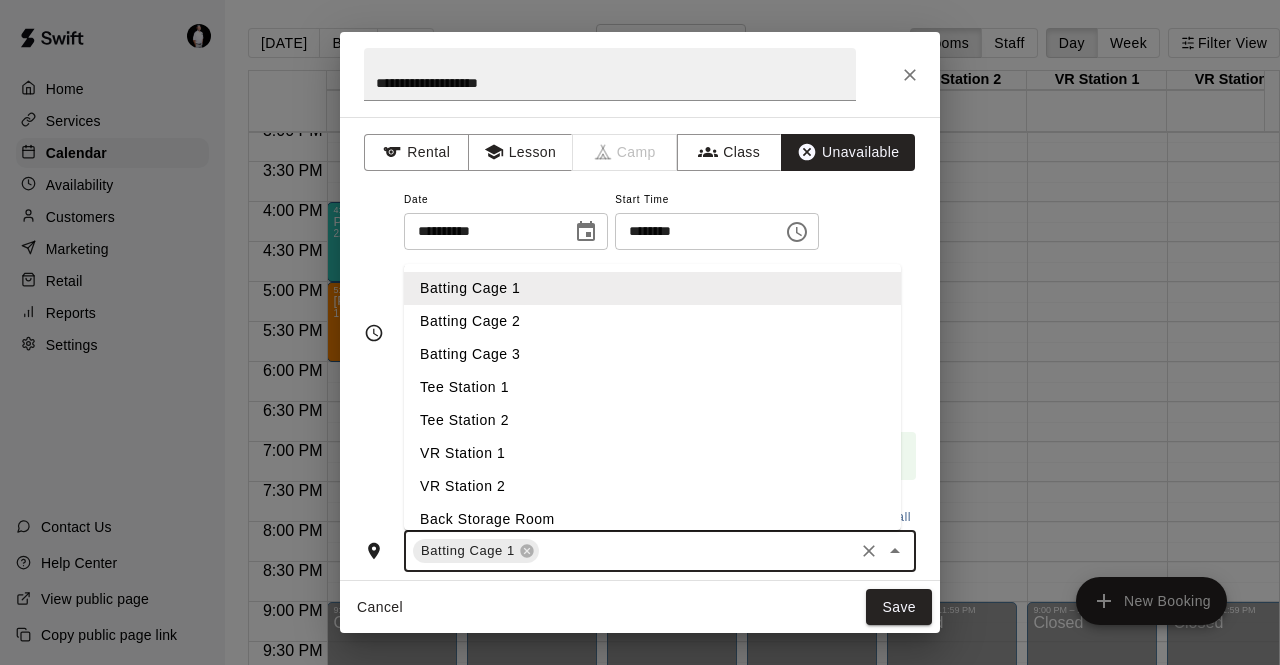 click on "Batting Cage 2" at bounding box center (652, 321) 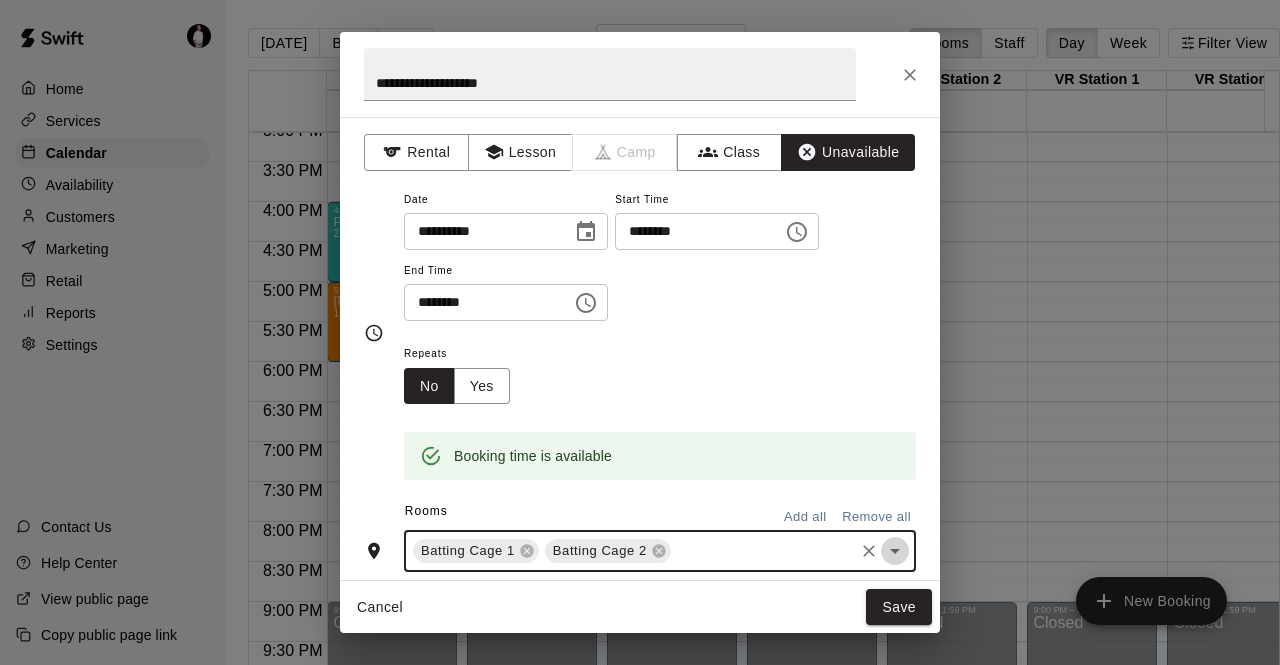 click 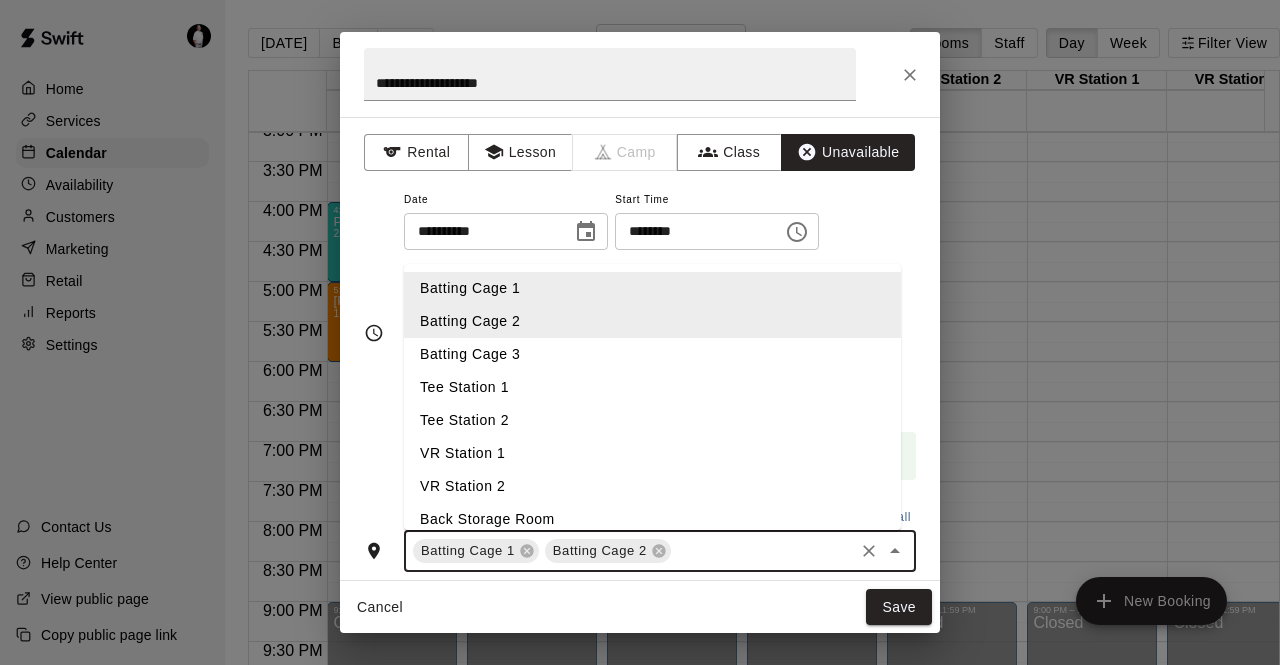 click on "Batting Cage 3" at bounding box center (652, 354) 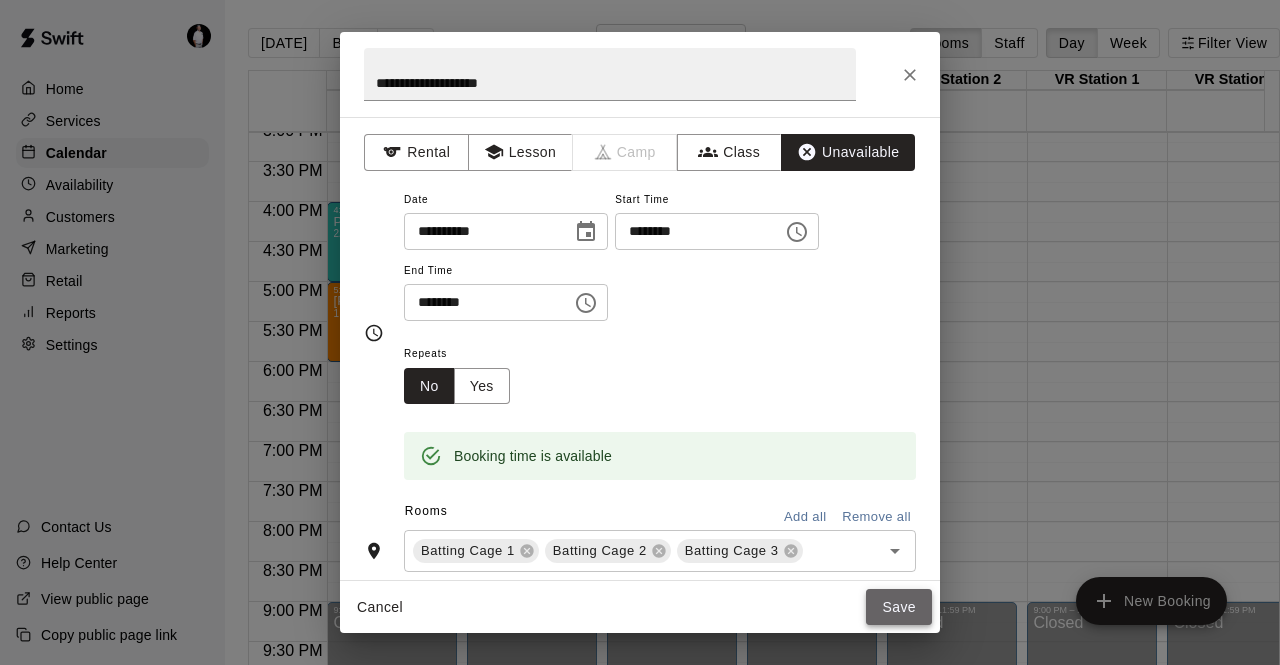 click on "Save" at bounding box center (899, 607) 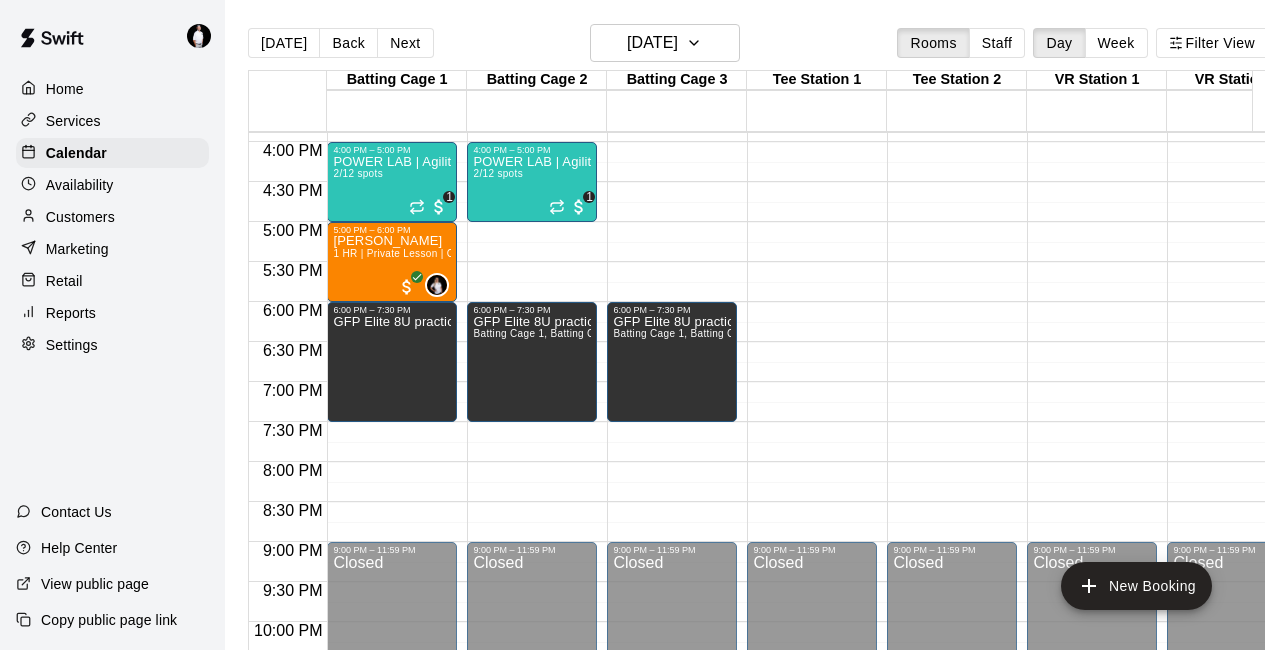 scroll, scrollTop: 1272, scrollLeft: 0, axis: vertical 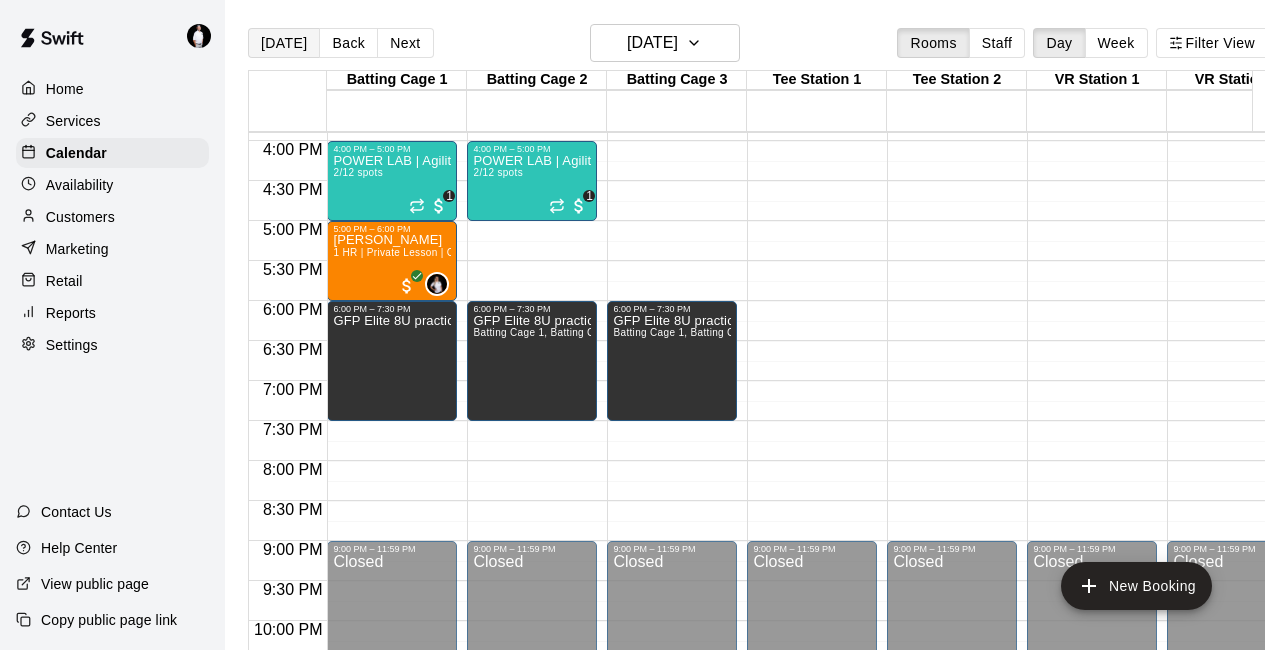 click on "[DATE]" at bounding box center [284, 43] 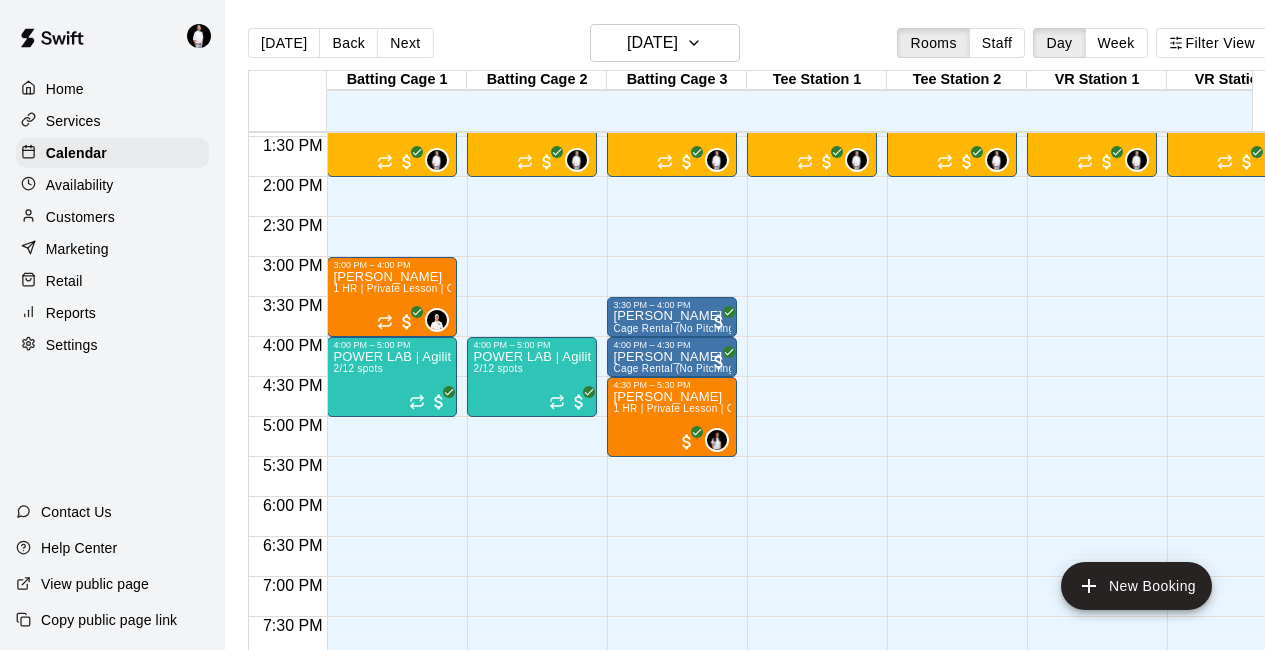 scroll, scrollTop: 1081, scrollLeft: 0, axis: vertical 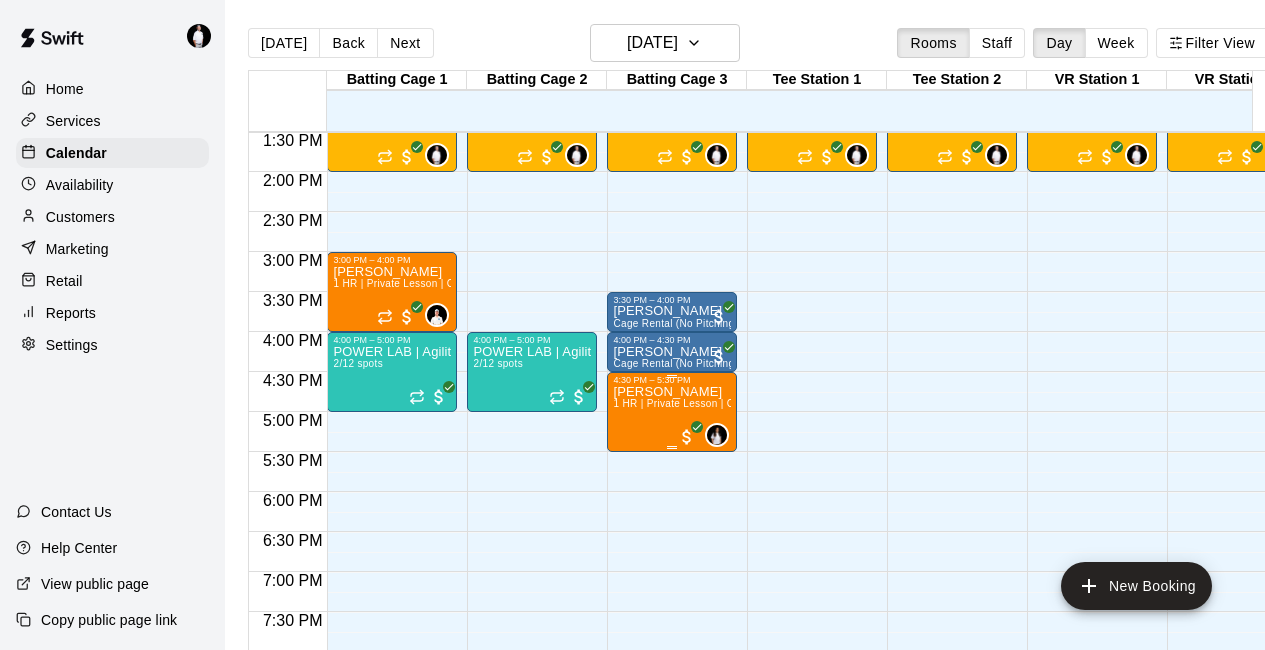 click on "4:30 PM – 5:30 PM" at bounding box center [672, 380] 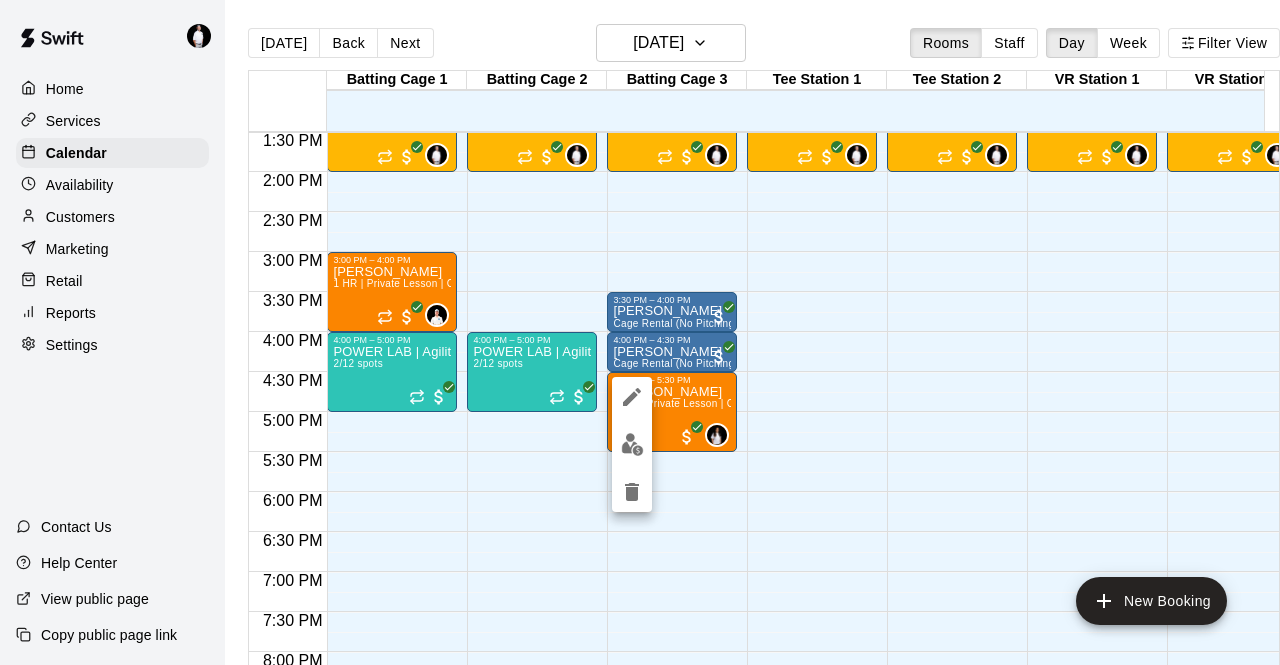 click at bounding box center [632, 444] 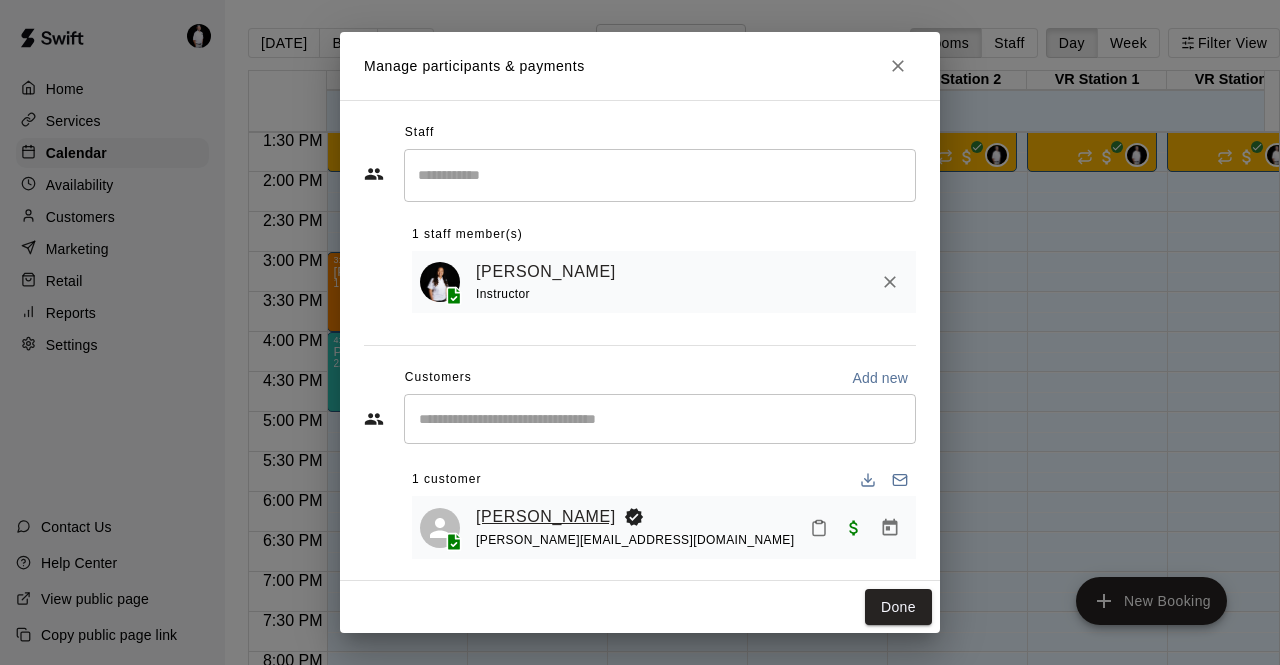 click on "[PERSON_NAME]" at bounding box center (546, 517) 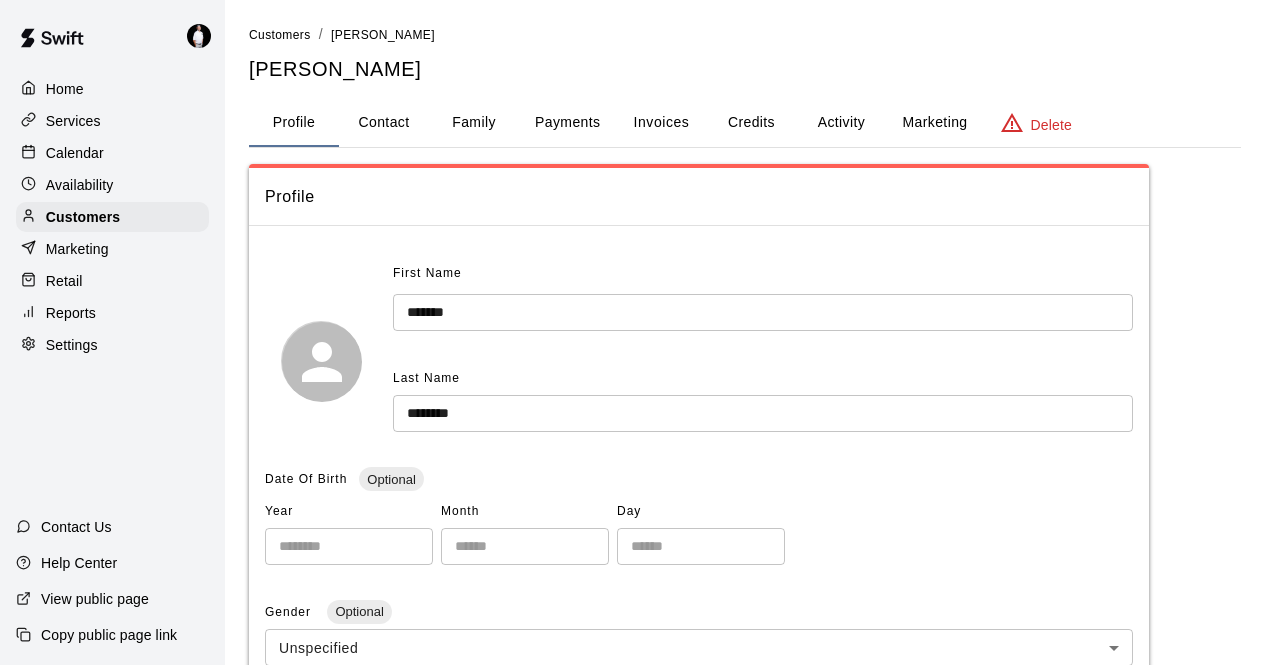 click on "Contact" at bounding box center [384, 123] 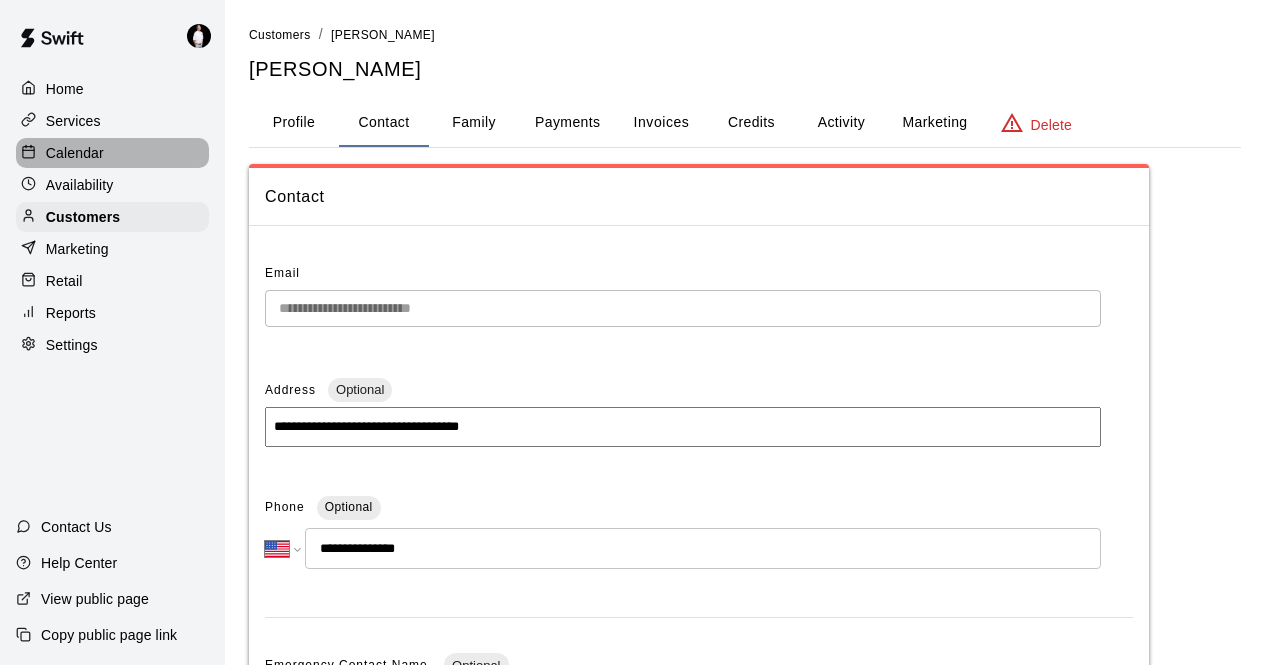 click on "Calendar" at bounding box center (112, 153) 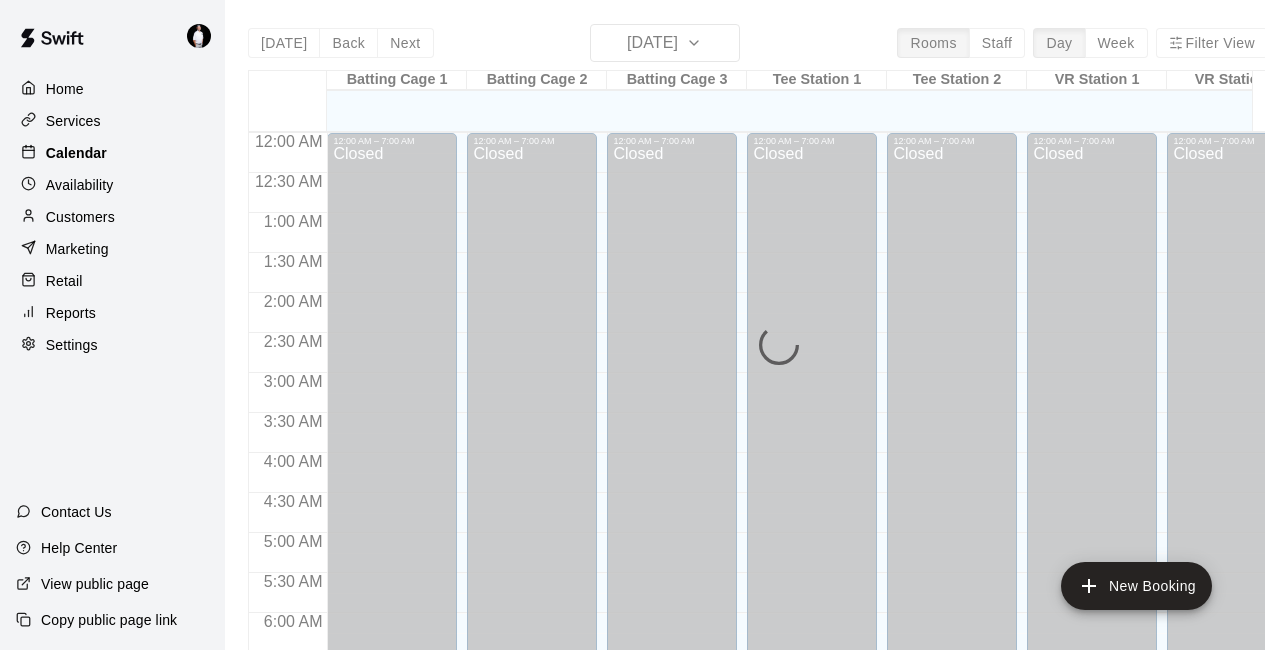 scroll, scrollTop: 795, scrollLeft: 0, axis: vertical 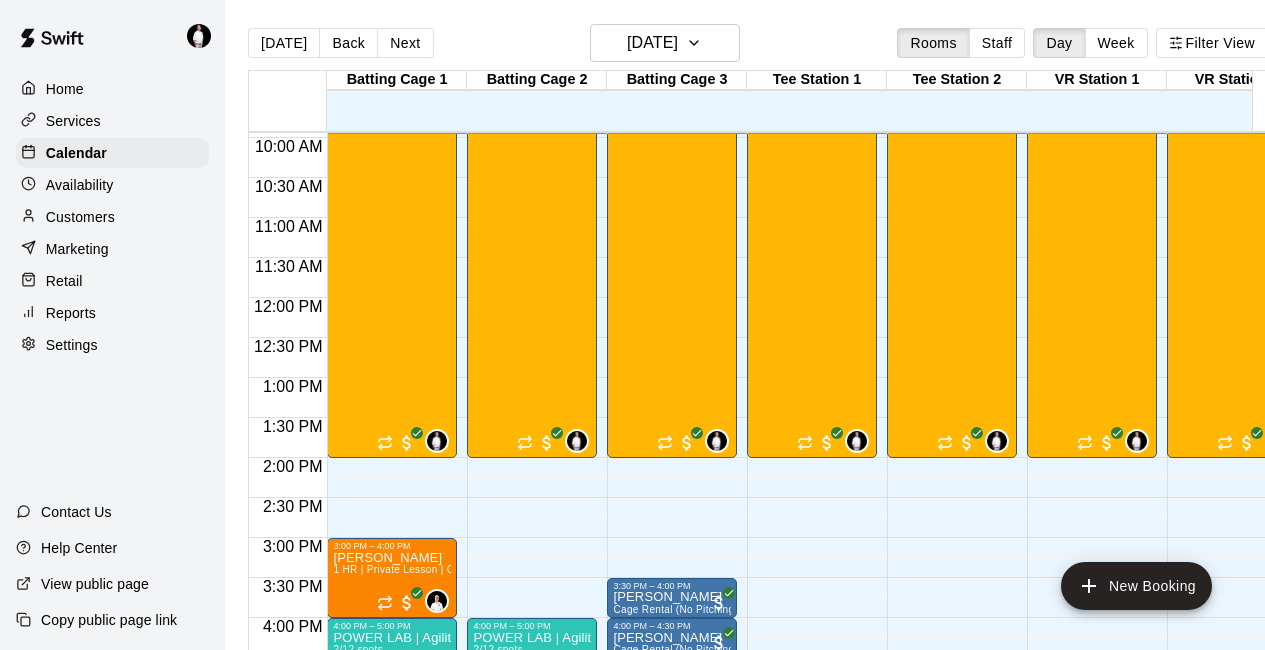 click on "Customers" at bounding box center (80, 217) 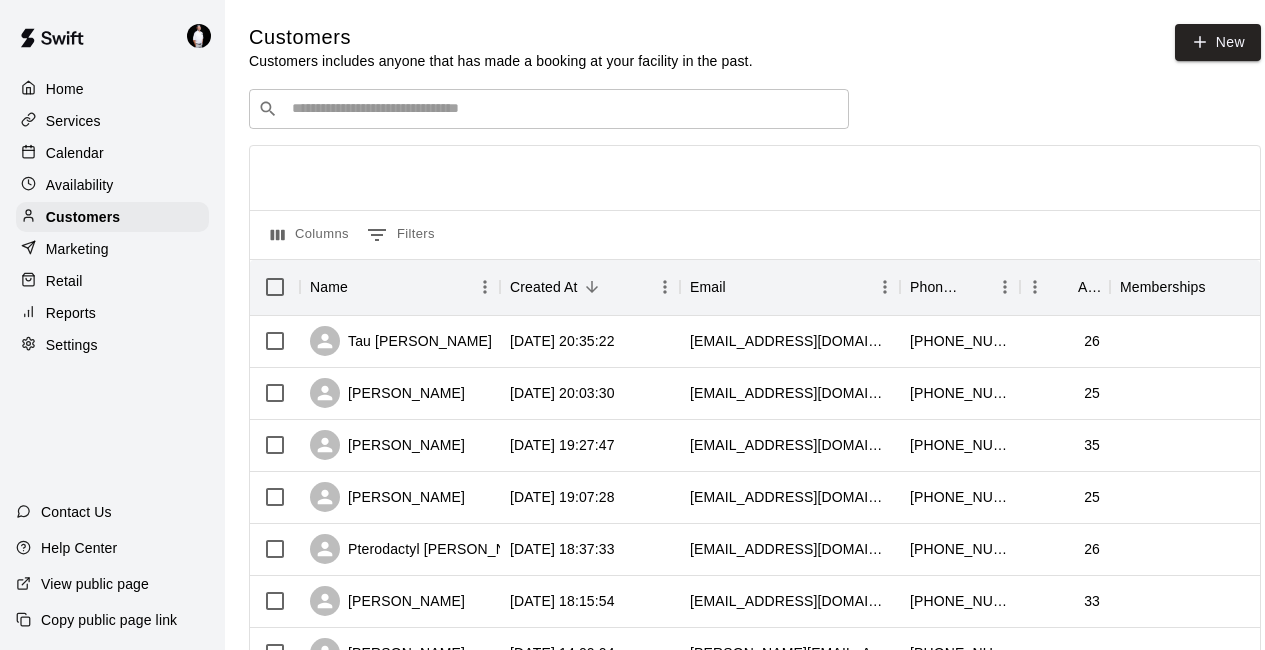 click at bounding box center [563, 109] 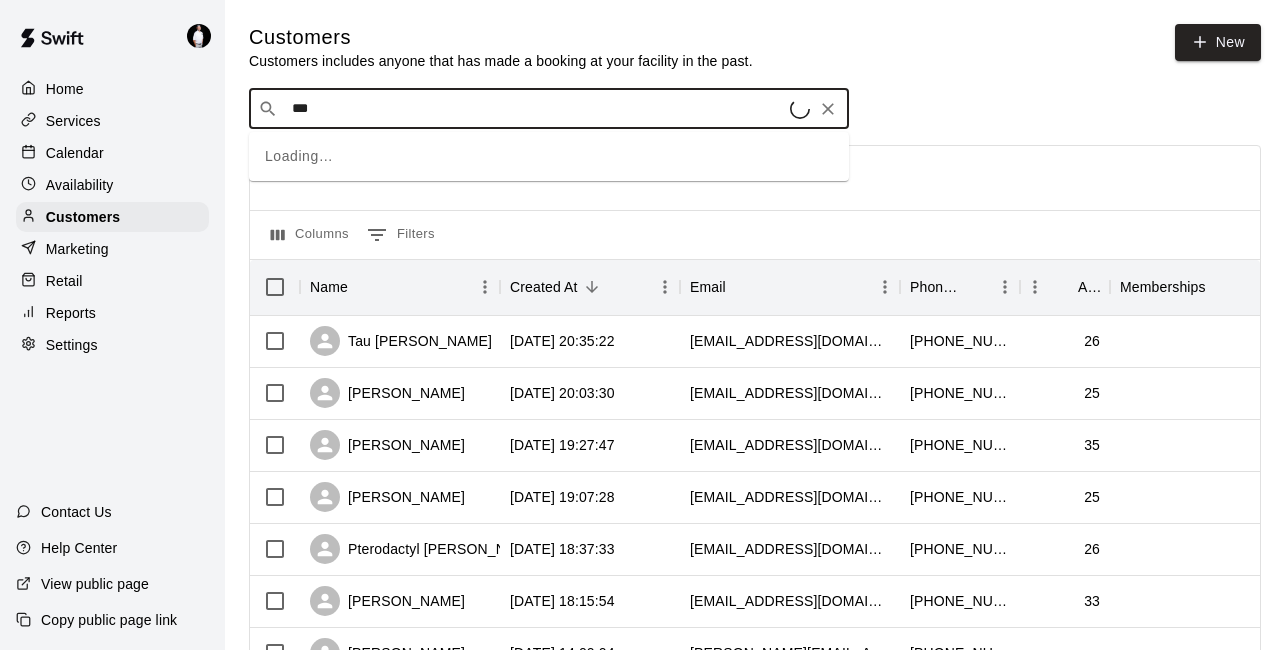 type on "****" 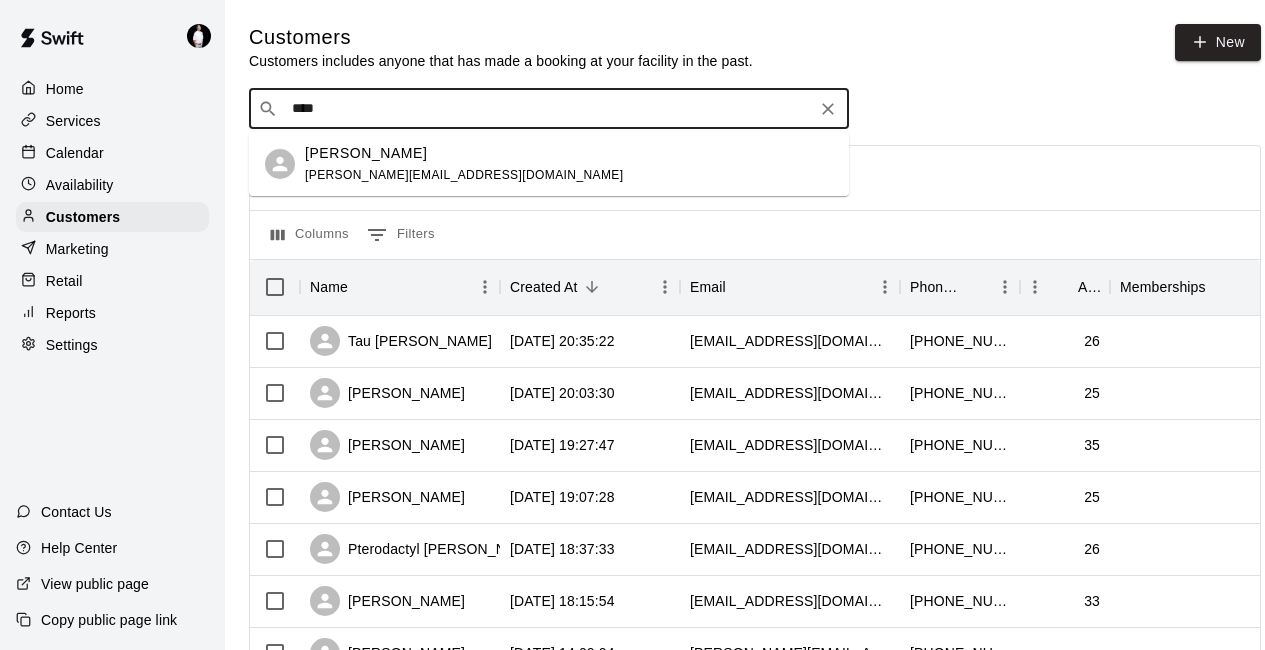 click on "[PERSON_NAME]" at bounding box center (464, 153) 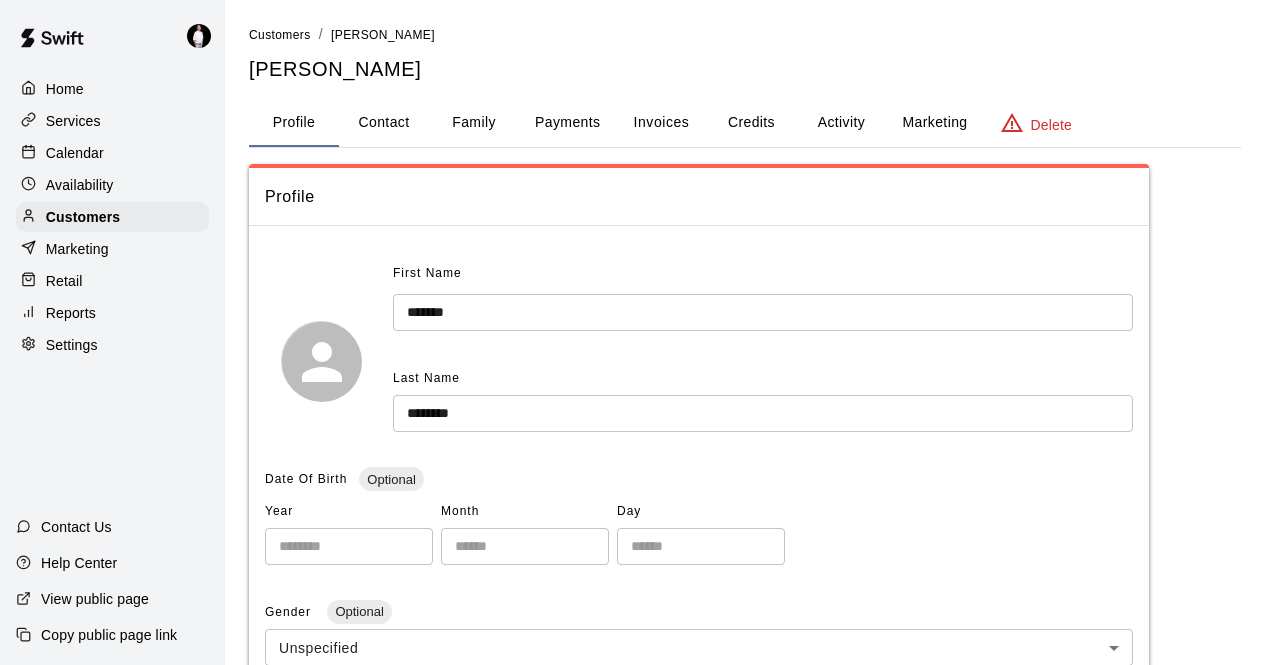 click on "Family" at bounding box center [474, 123] 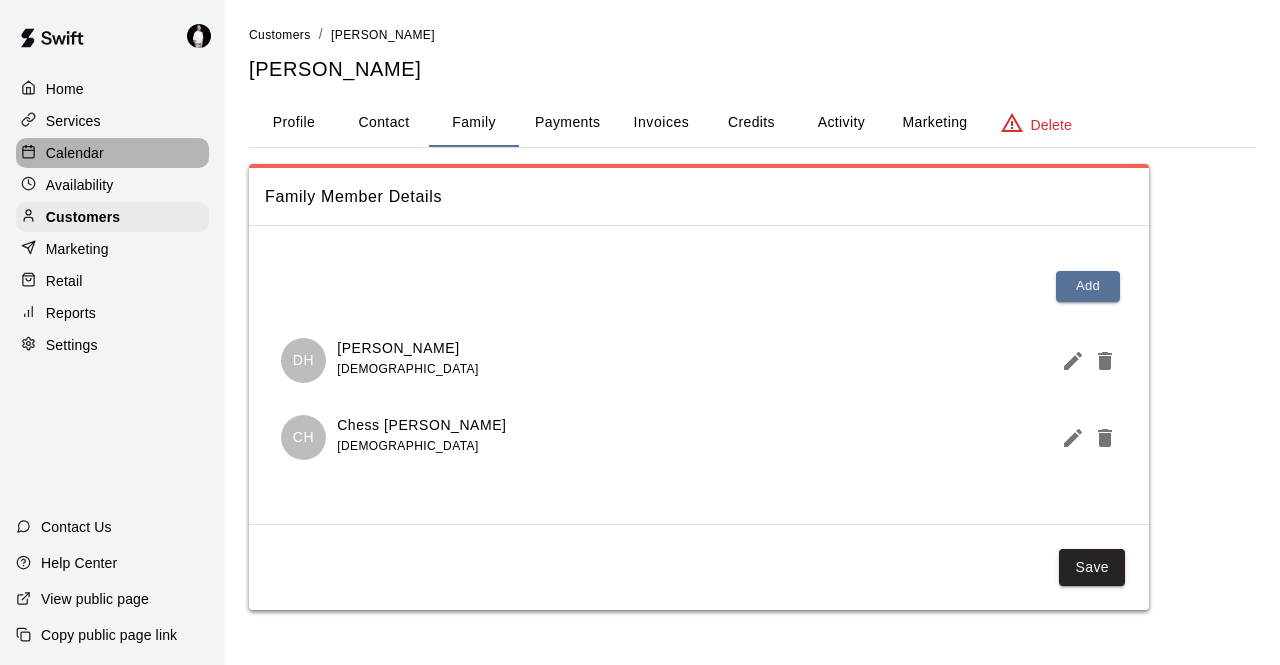 click on "Calendar" at bounding box center (112, 153) 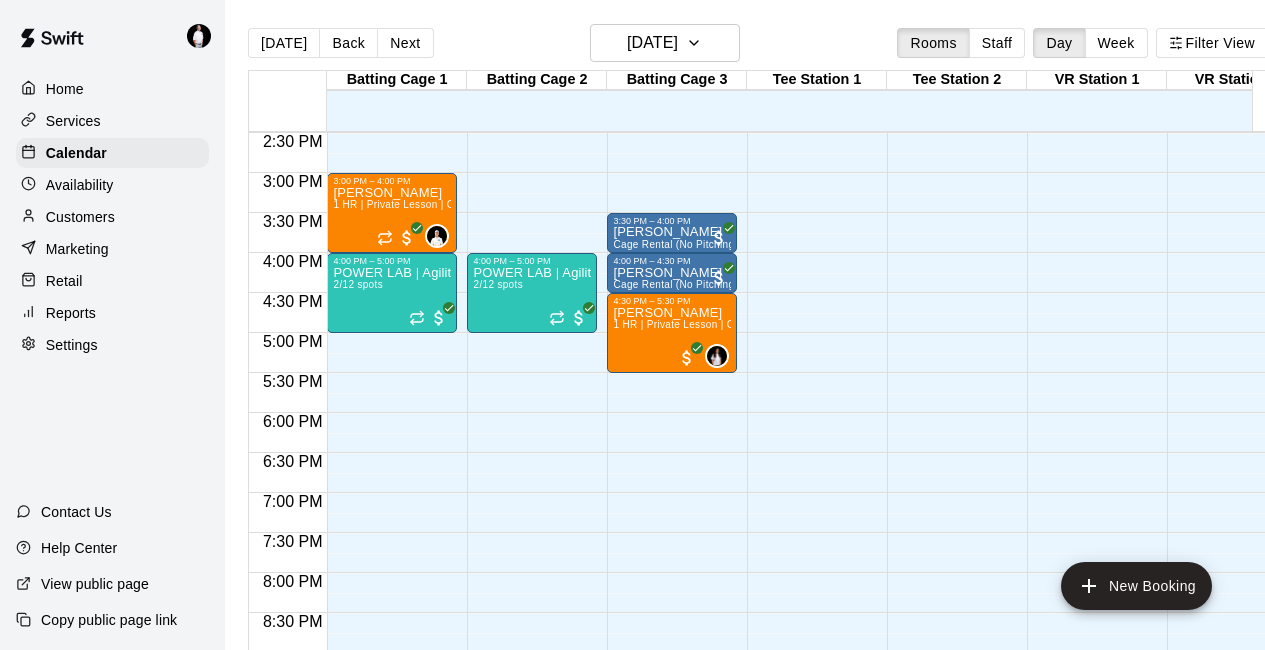 scroll, scrollTop: 1159, scrollLeft: 0, axis: vertical 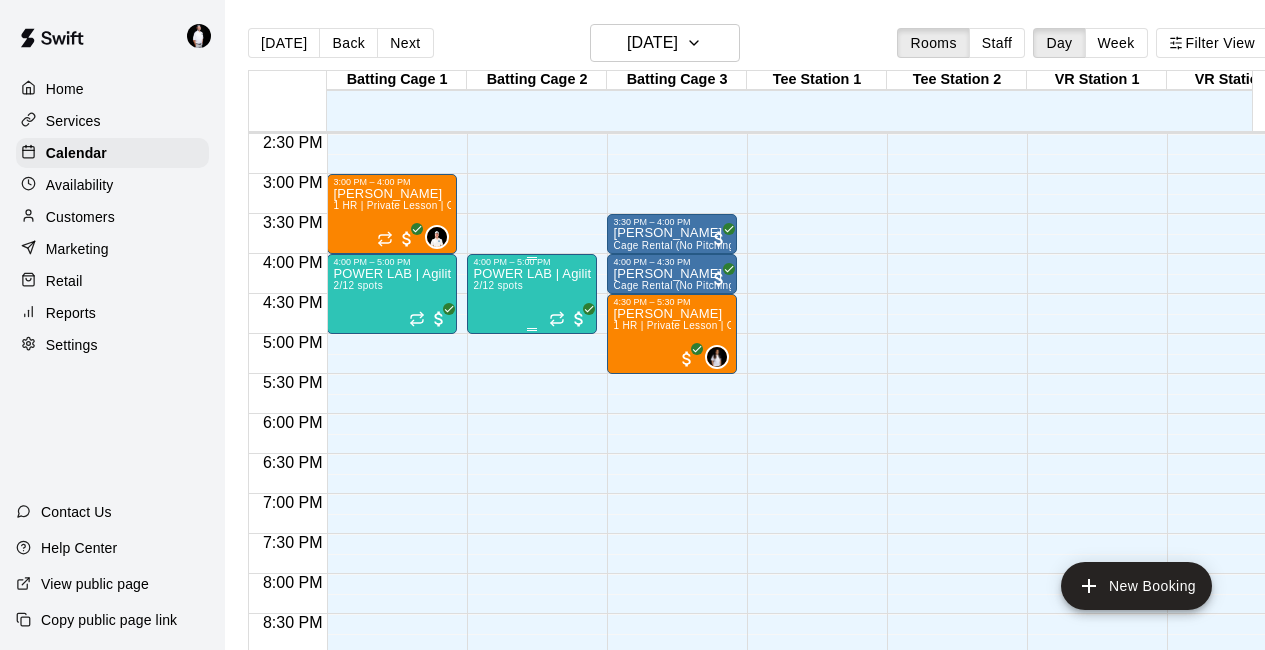 click on "POWER LAB | Agility and Strength Program | ages [DEMOGRAPHIC_DATA] | Mon-Thurs" at bounding box center [532, 274] 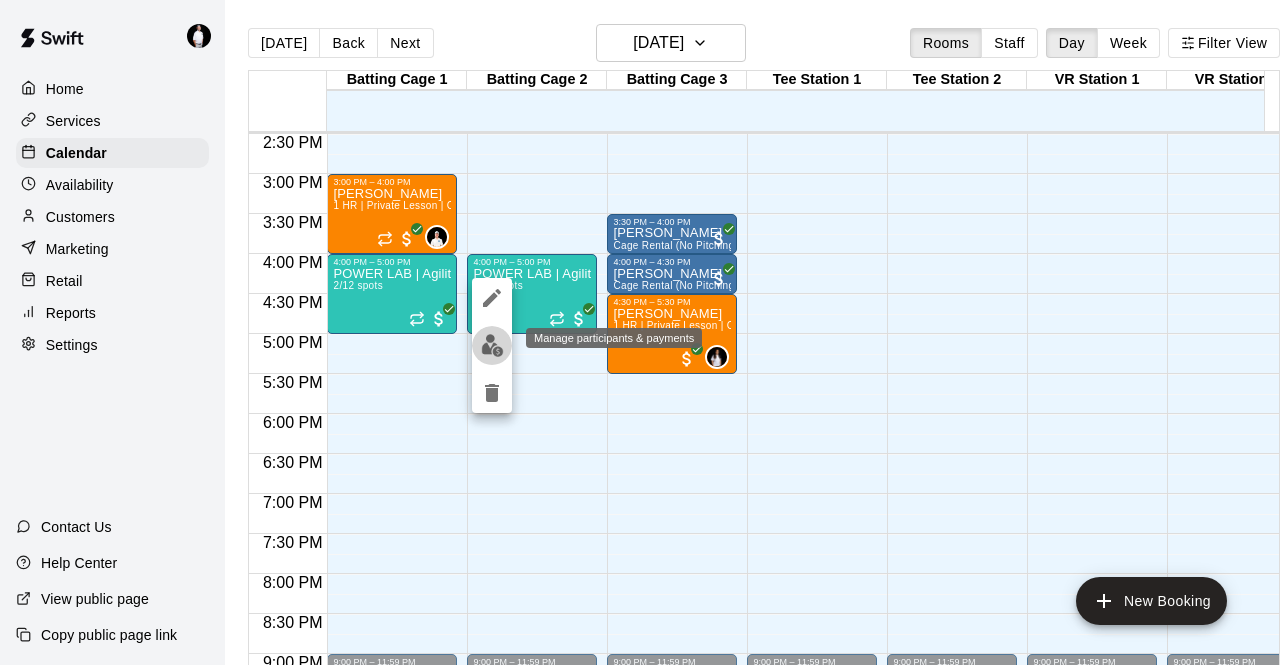 click at bounding box center (492, 345) 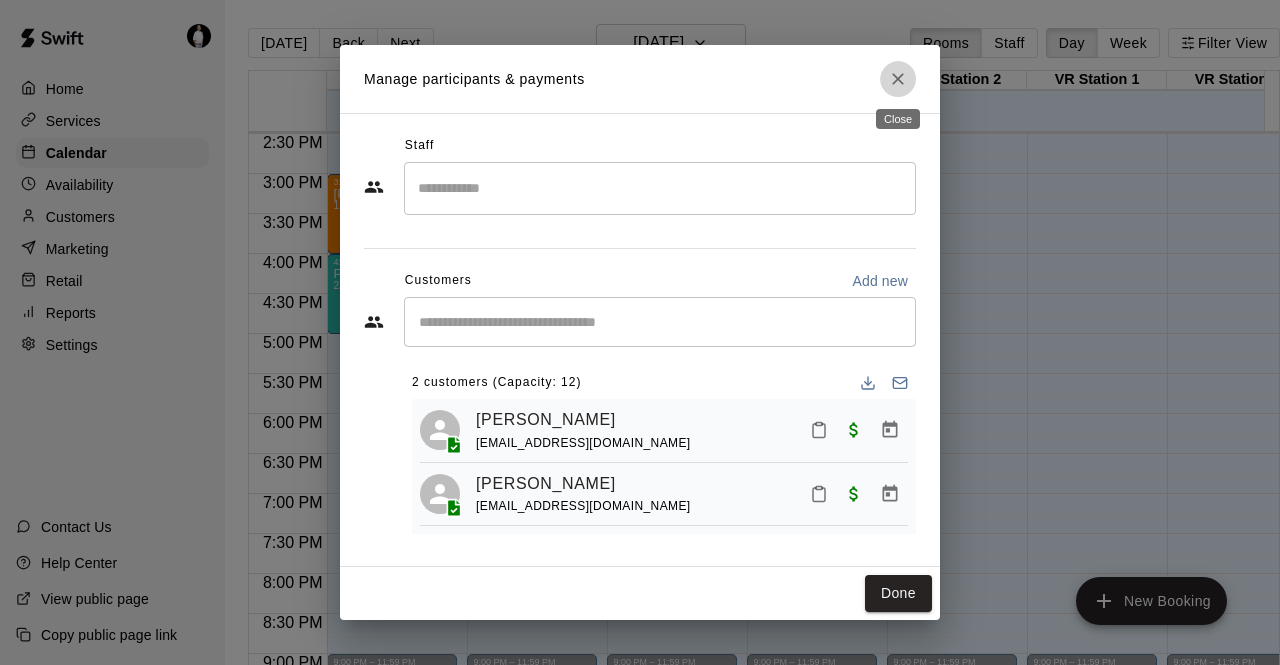 click 